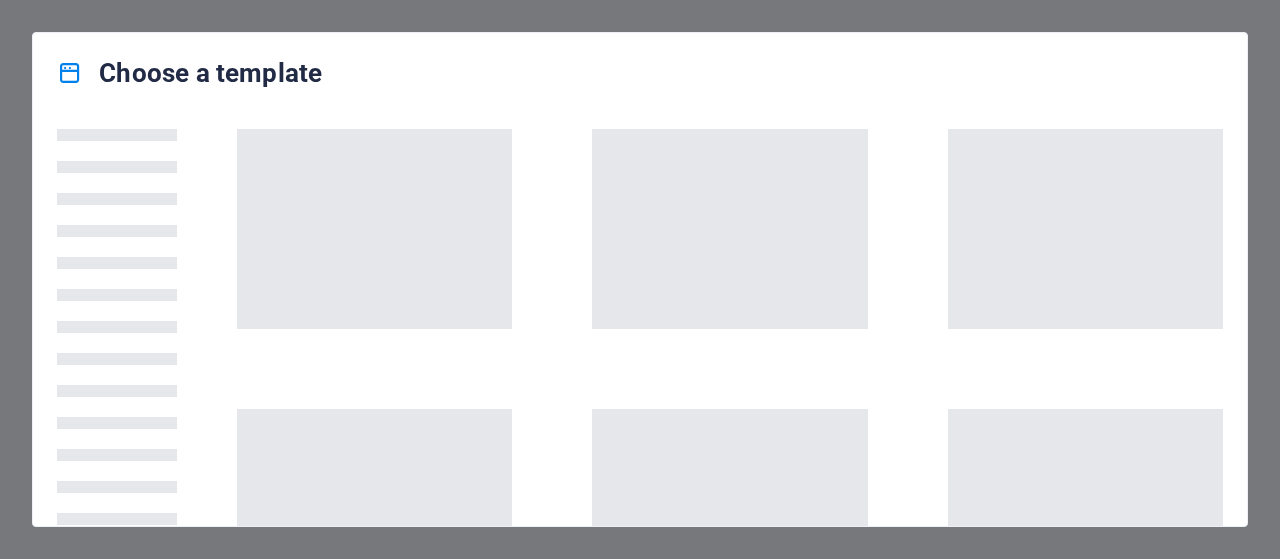 scroll, scrollTop: 0, scrollLeft: 0, axis: both 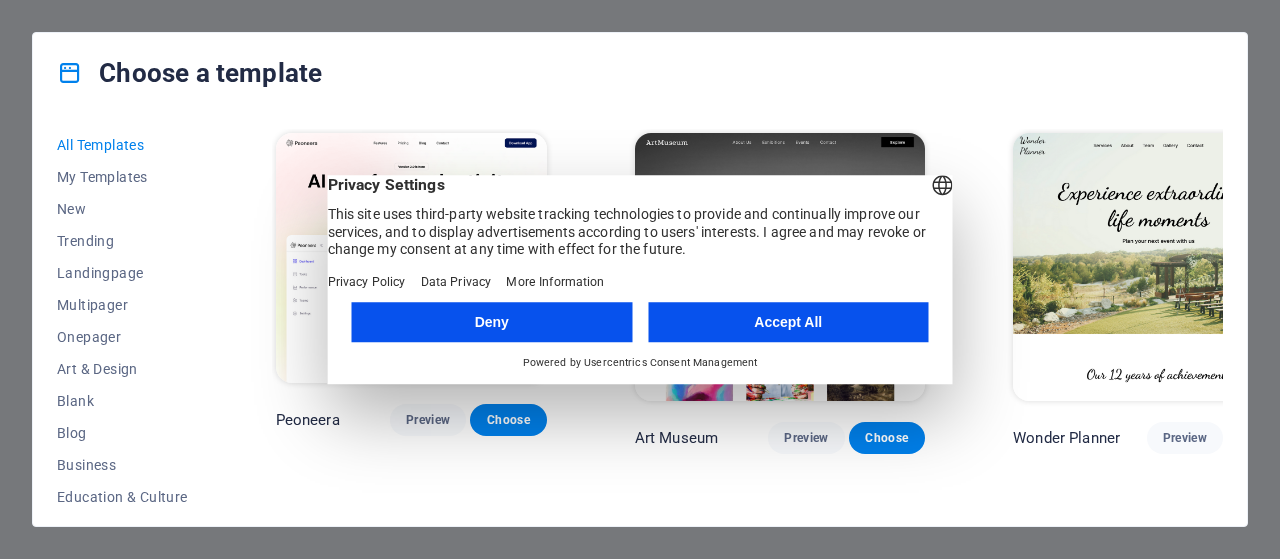 click on "Accept All" at bounding box center (788, 322) 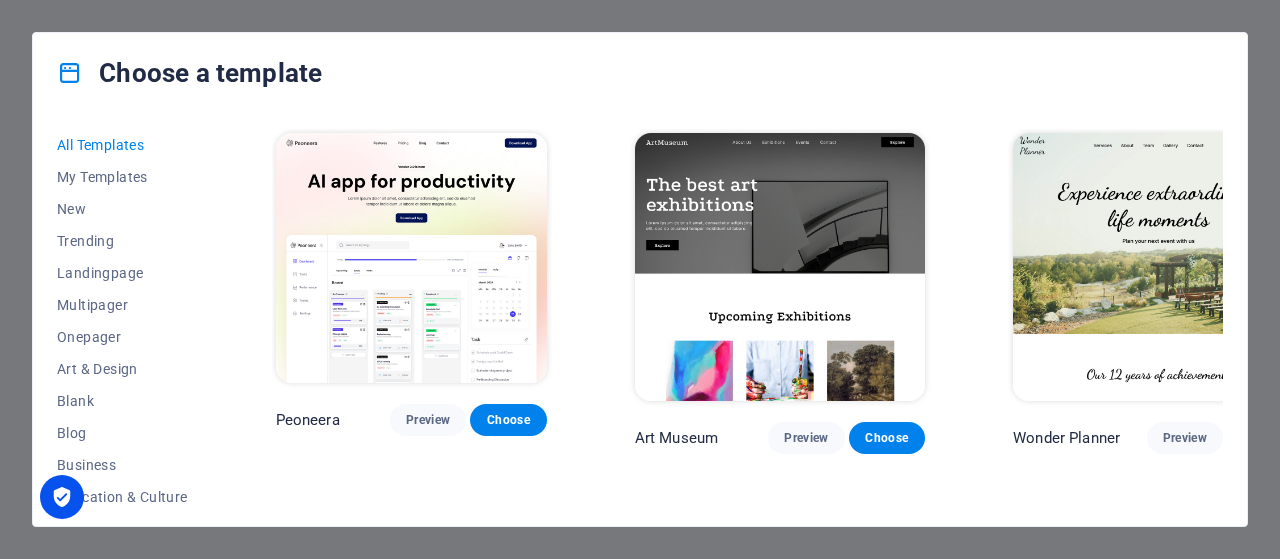 drag, startPoint x: 208, startPoint y: 187, endPoint x: 205, endPoint y: 229, distance: 42.107006 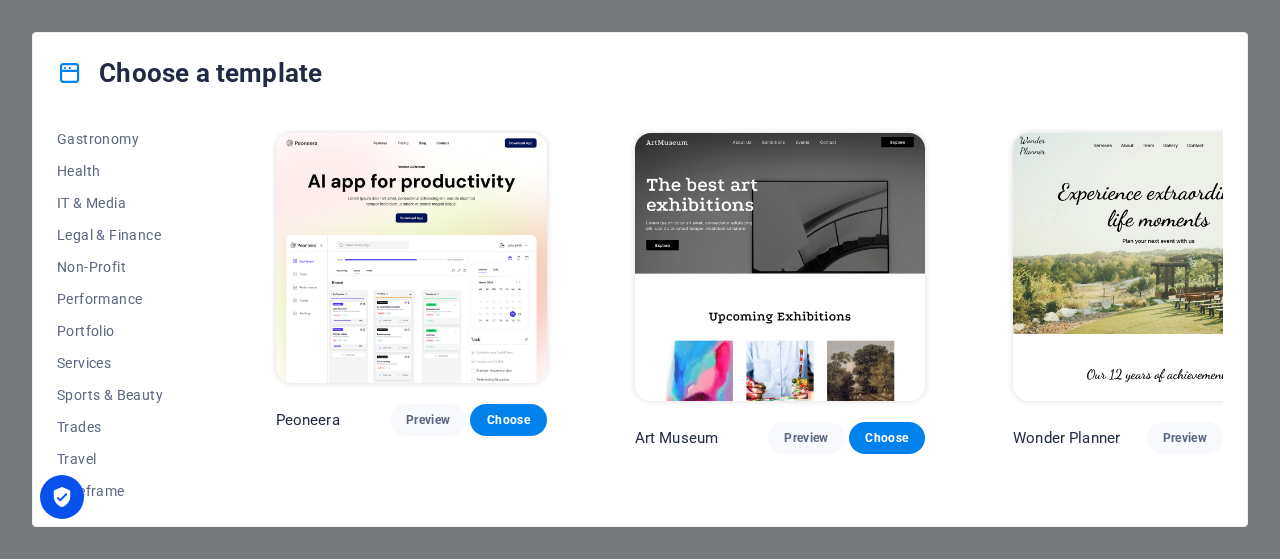 scroll, scrollTop: 426, scrollLeft: 0, axis: vertical 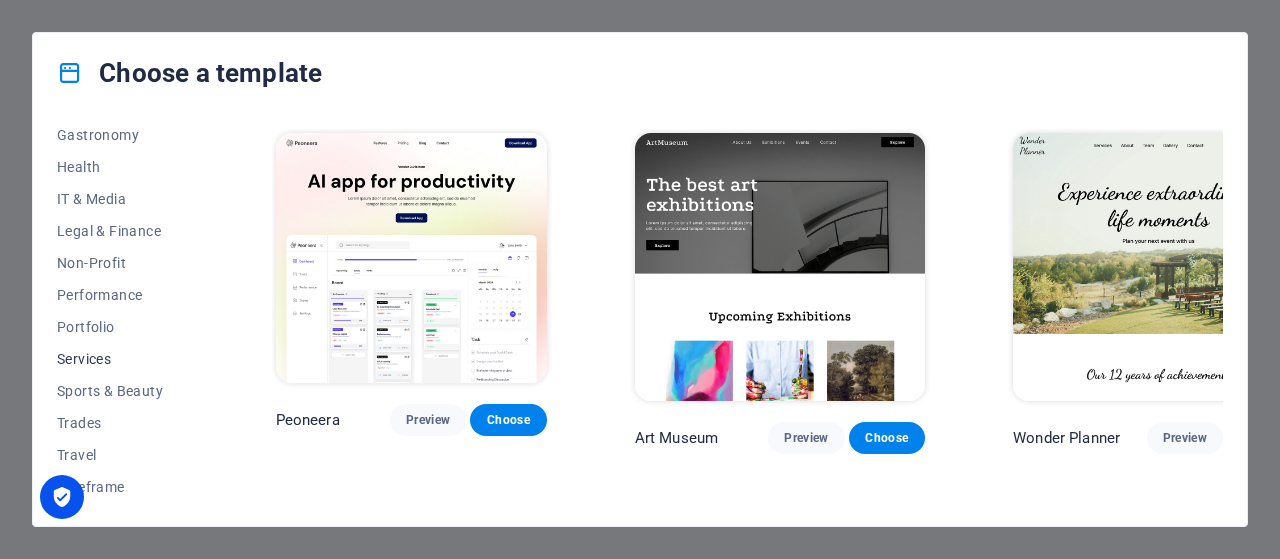 click on "Services" at bounding box center [122, 359] 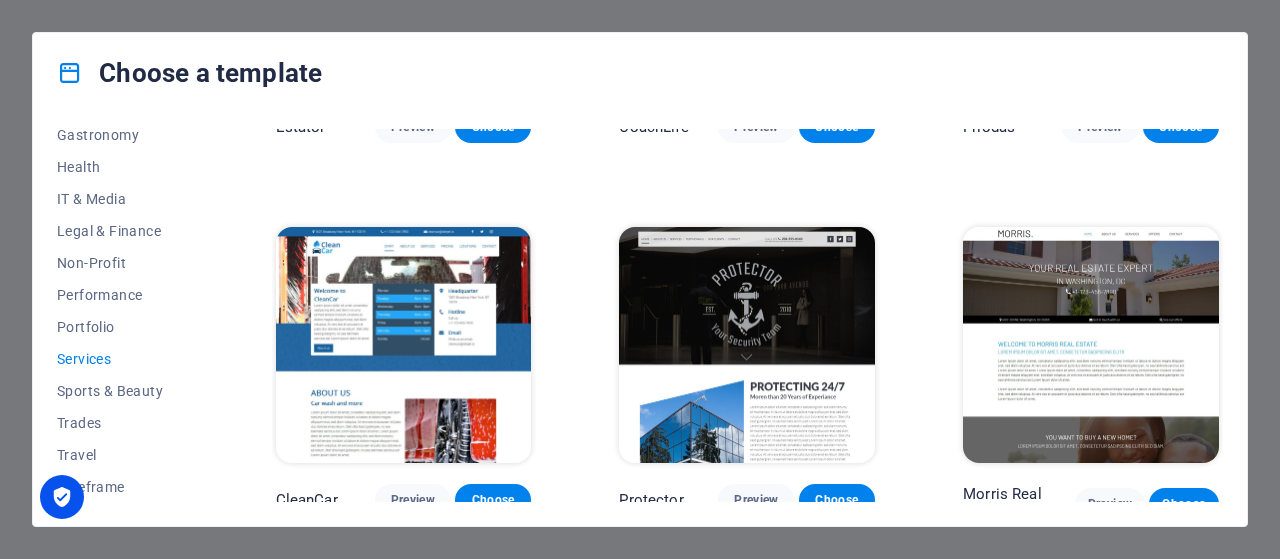 scroll, scrollTop: 1086, scrollLeft: 0, axis: vertical 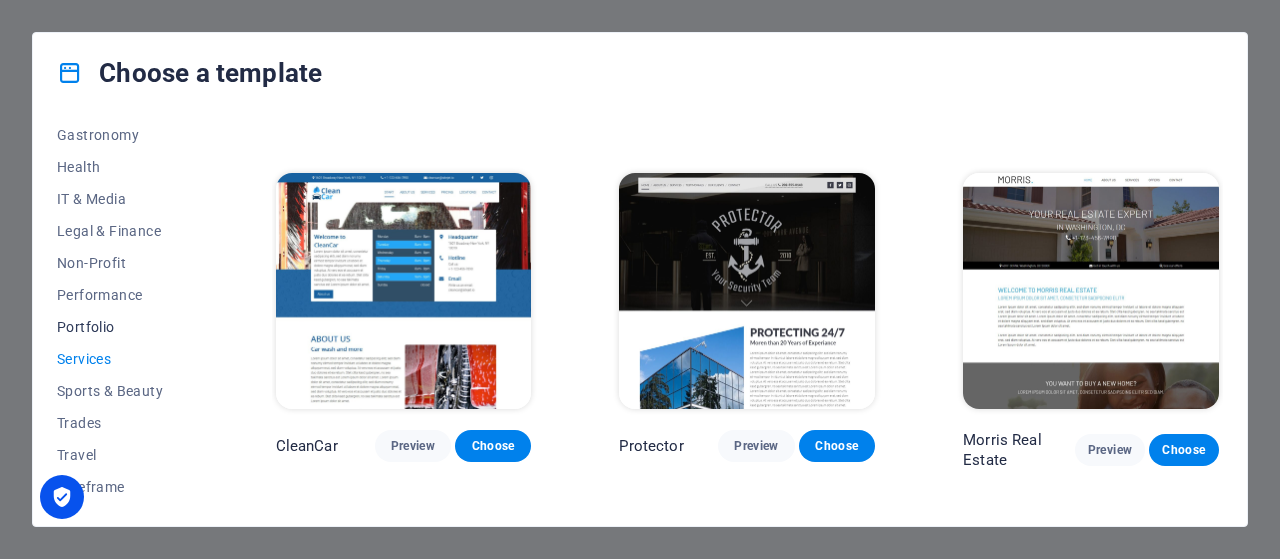 click on "Portfolio" at bounding box center [122, 327] 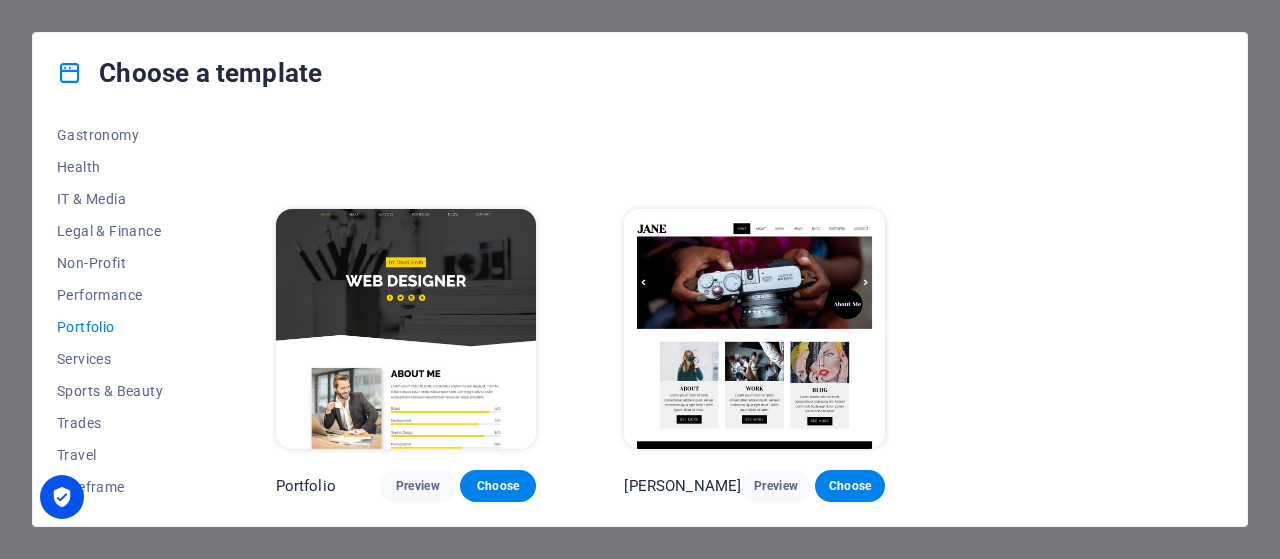 scroll, scrollTop: 672, scrollLeft: 0, axis: vertical 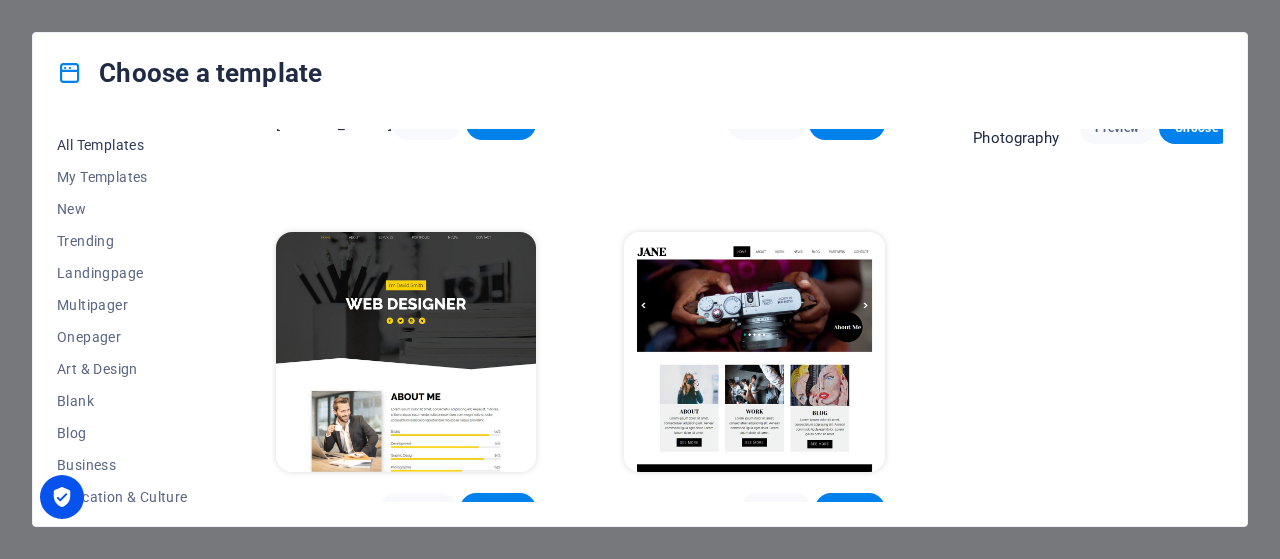 click on "All Templates" at bounding box center (122, 145) 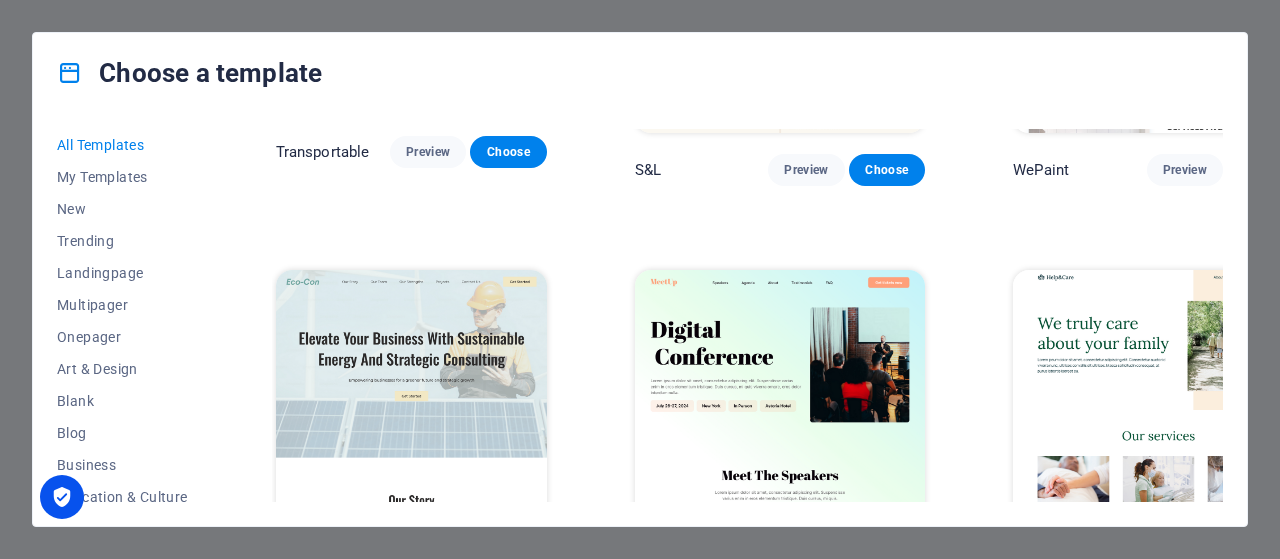 scroll, scrollTop: 1086, scrollLeft: 0, axis: vertical 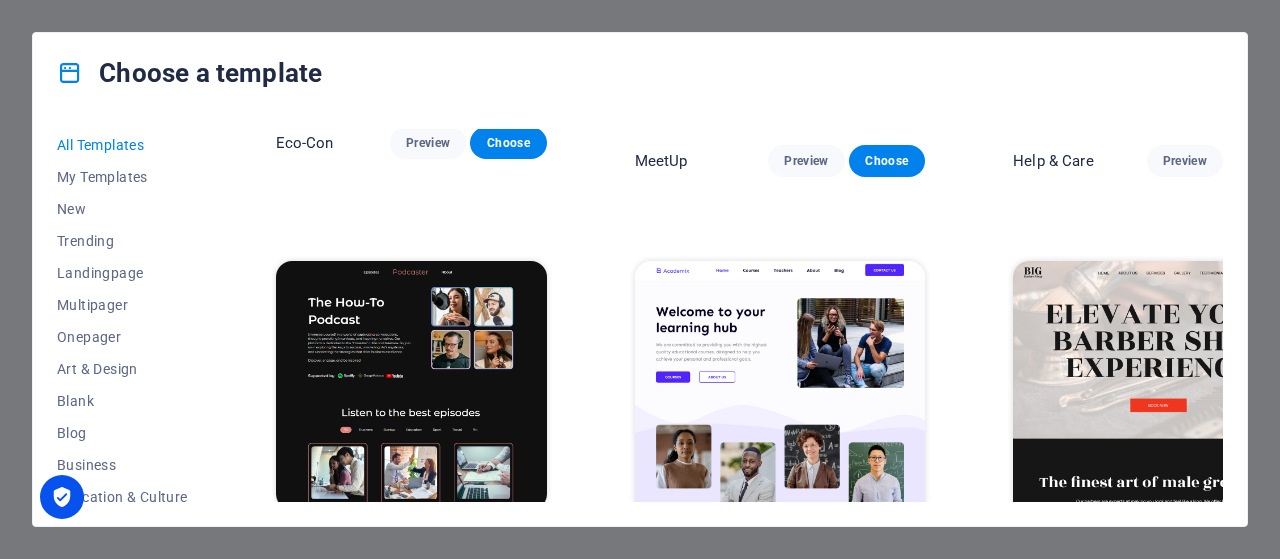 type 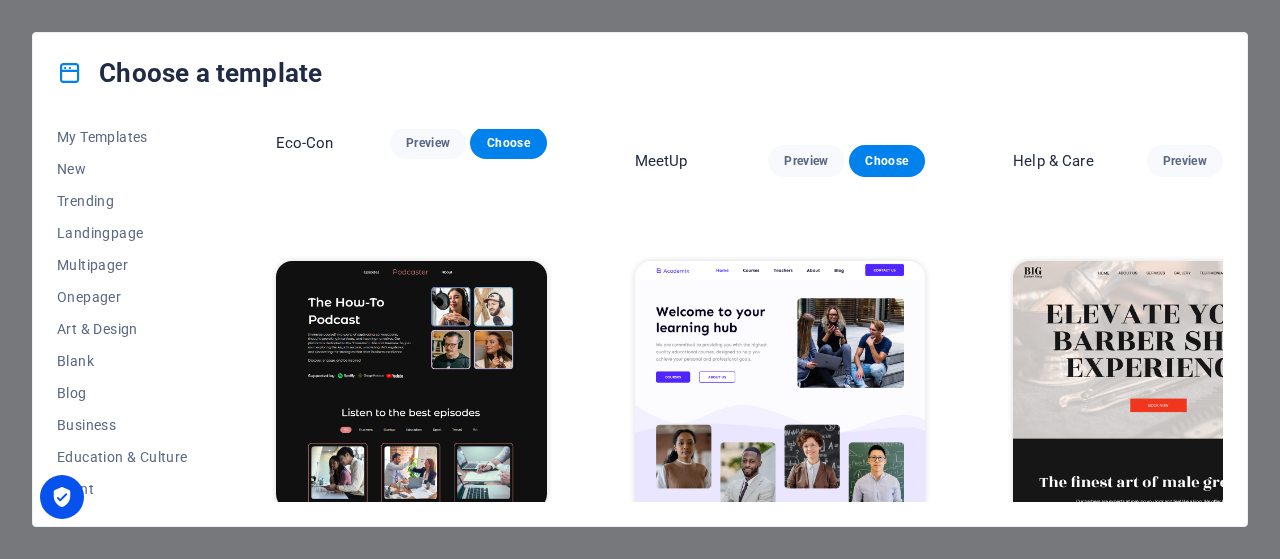 click on "All Templates My Templates New Trending Landingpage Multipager Onepager Art & Design Blank Blog Business Education & Culture Event Gastronomy Health IT & Media Legal & Finance Non-Profit Performance Portfolio Services Sports & Beauty Trades Travel Wireframe Peoneera Preview Choose Art Museum Preview Choose Wonder Planner Preview Choose Transportable Preview Choose S&L Preview Choose WePaint Preview Choose Eco-Con Preview Choose MeetUp Preview Choose Help & Care Preview Choose Podcaster Preview Choose Academix Preview Choose BIG [PERSON_NAME] Shop Preview Choose Health & Food Preview Choose UrbanNest Interiors Preview Choose Green Change Preview Choose The Beauty Temple Preview Choose WeTrain Preview Choose Cleaner Preview Choose [PERSON_NAME] Preview Choose Delicioso Preview Choose Dream Garden Preview Choose LumeDeAqua Preview Choose Pets Care Preview Choose SafeSpace Preview Choose Midnight Rain Bar Preview Choose Drive Preview Choose Estator Preview Choose Health Group Preview Choose MakeIt Agency Preview Choose" at bounding box center [640, 319] 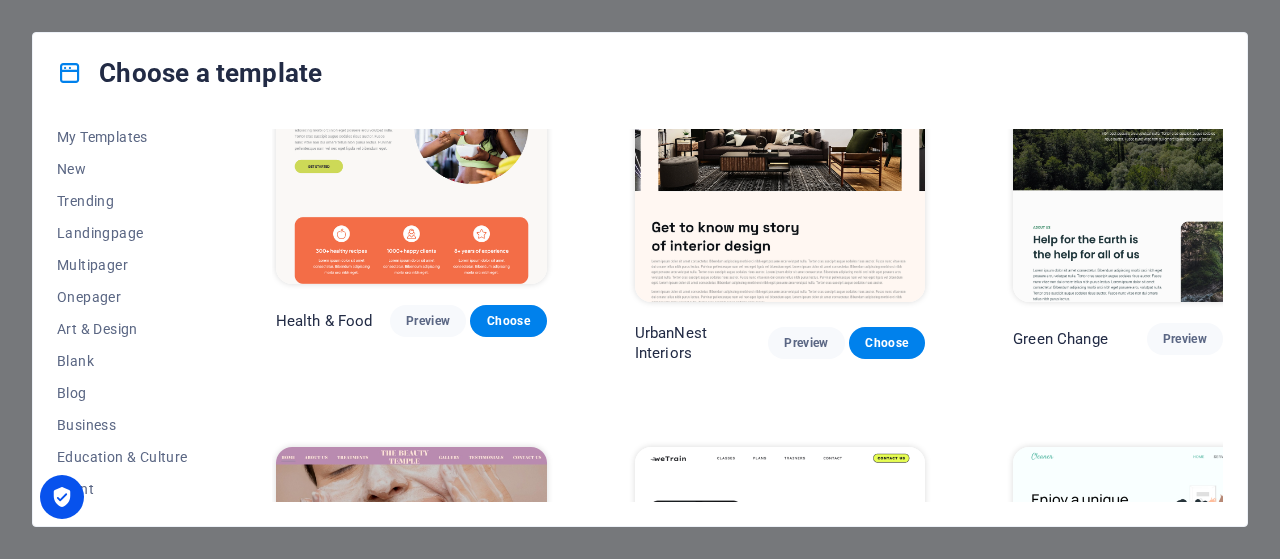 scroll, scrollTop: 1754, scrollLeft: 0, axis: vertical 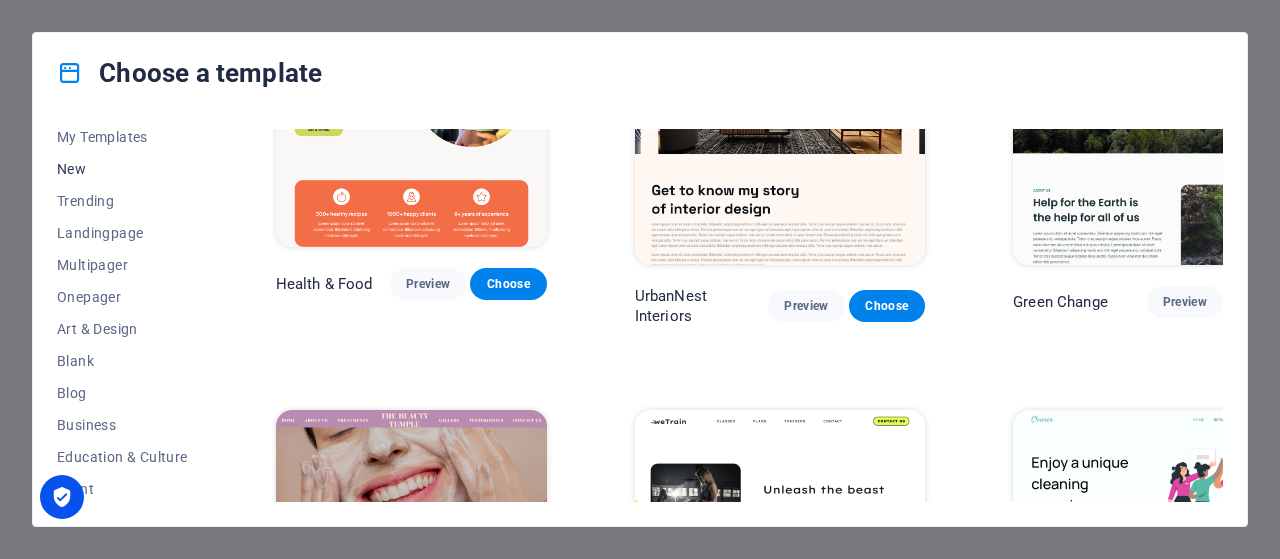 click on "New" at bounding box center (122, 169) 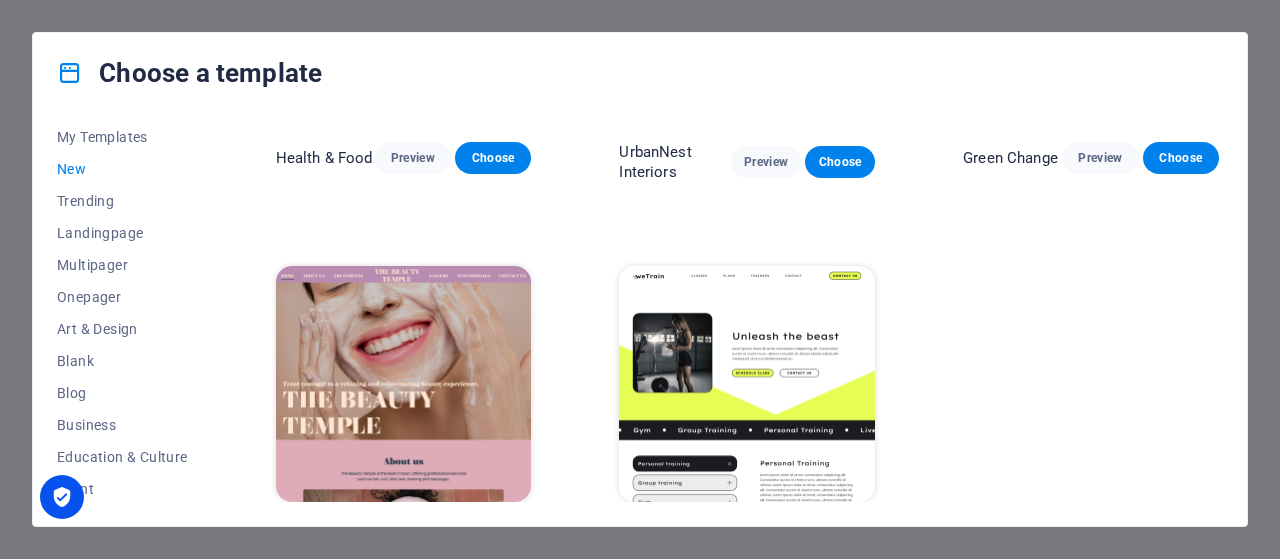 scroll, scrollTop: 1734, scrollLeft: 0, axis: vertical 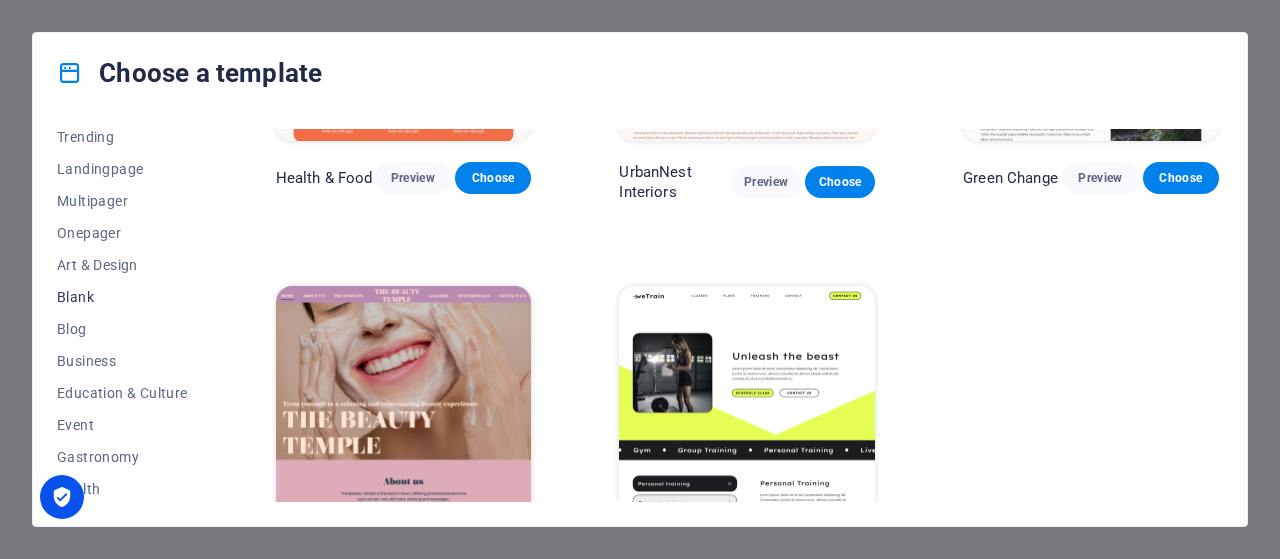 click on "Blank" at bounding box center (122, 297) 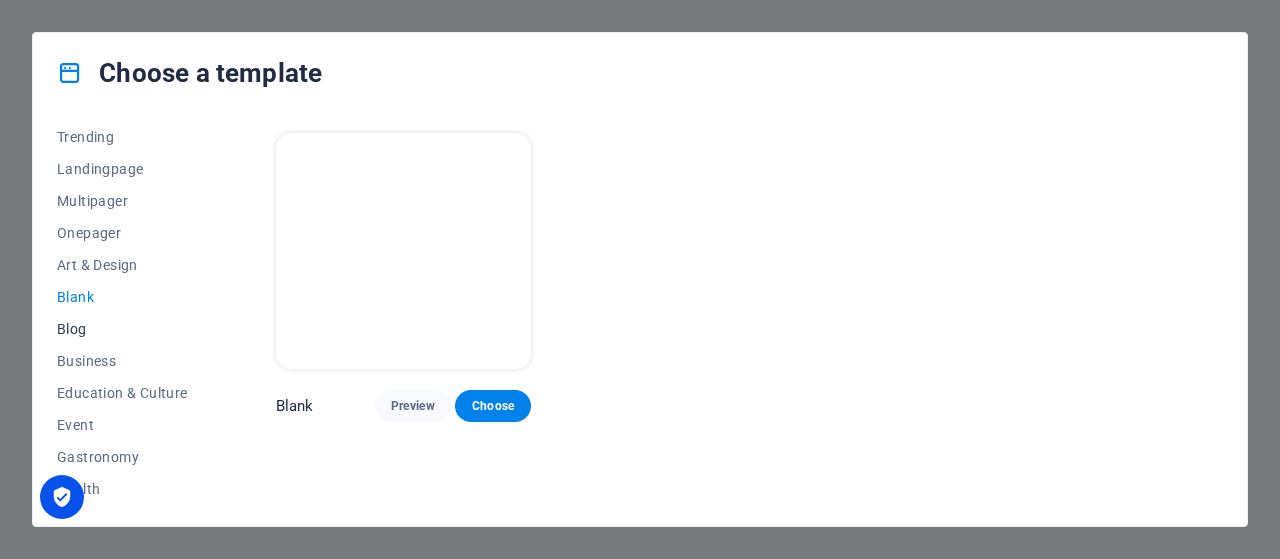 click on "Blog" at bounding box center [122, 329] 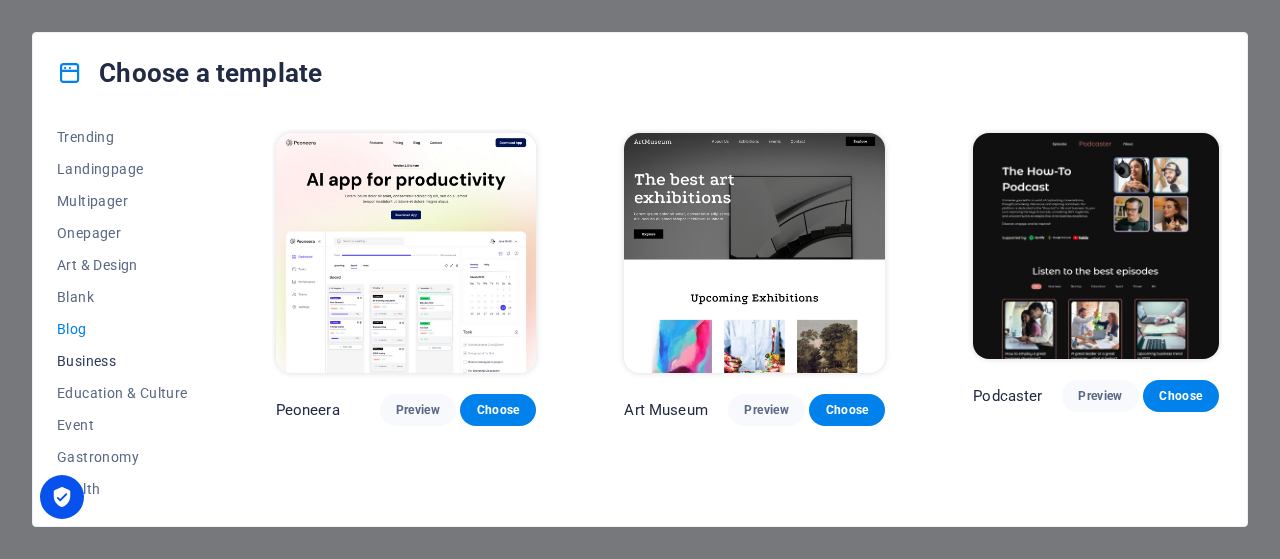 click on "Business" at bounding box center [122, 361] 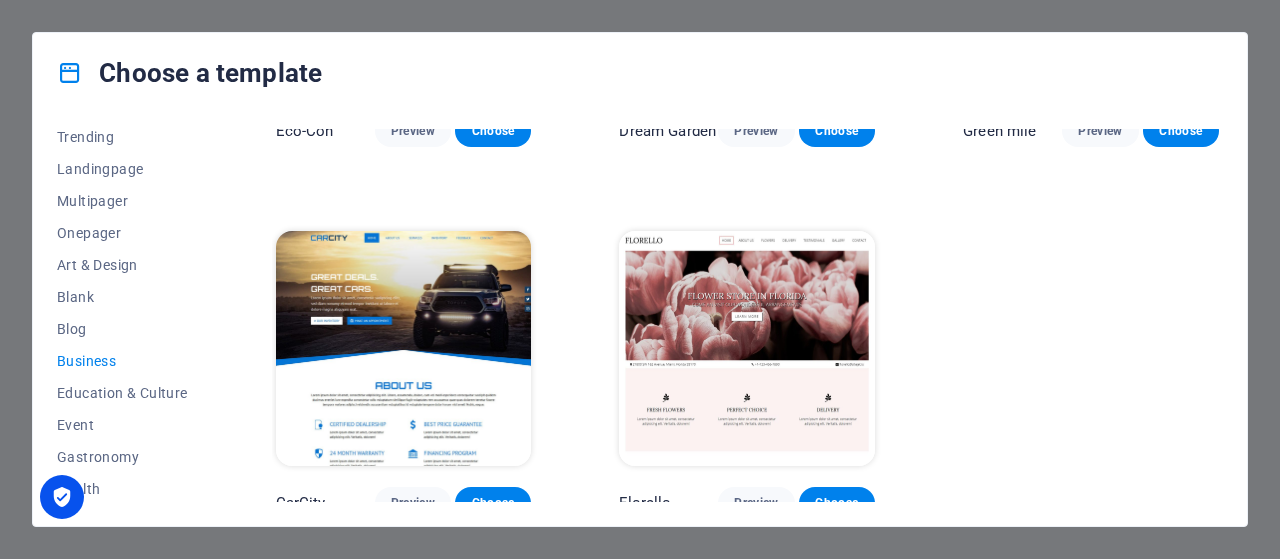 scroll, scrollTop: 294, scrollLeft: 0, axis: vertical 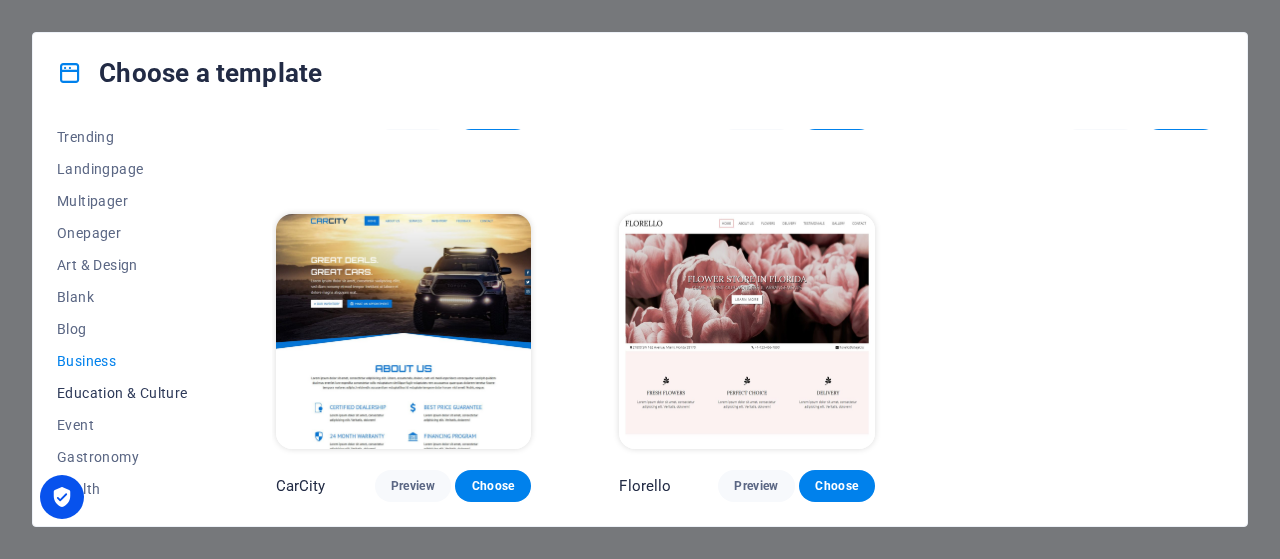 click on "Education & Culture" at bounding box center [122, 393] 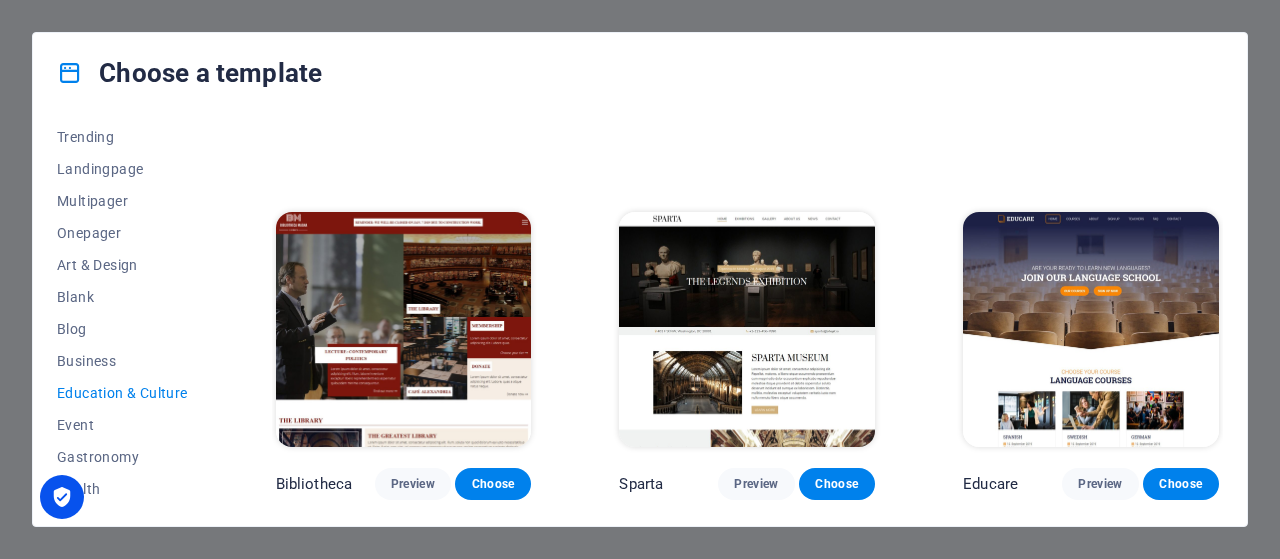 scroll, scrollTop: 294, scrollLeft: 0, axis: vertical 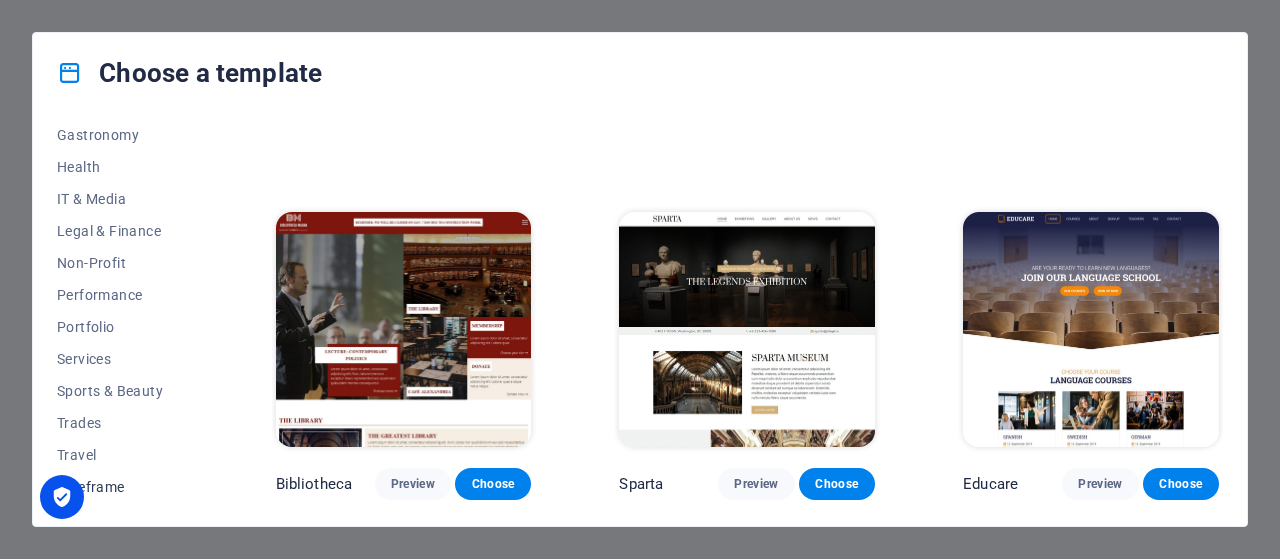 drag, startPoint x: 183, startPoint y: 473, endPoint x: 181, endPoint y: 496, distance: 23.086792 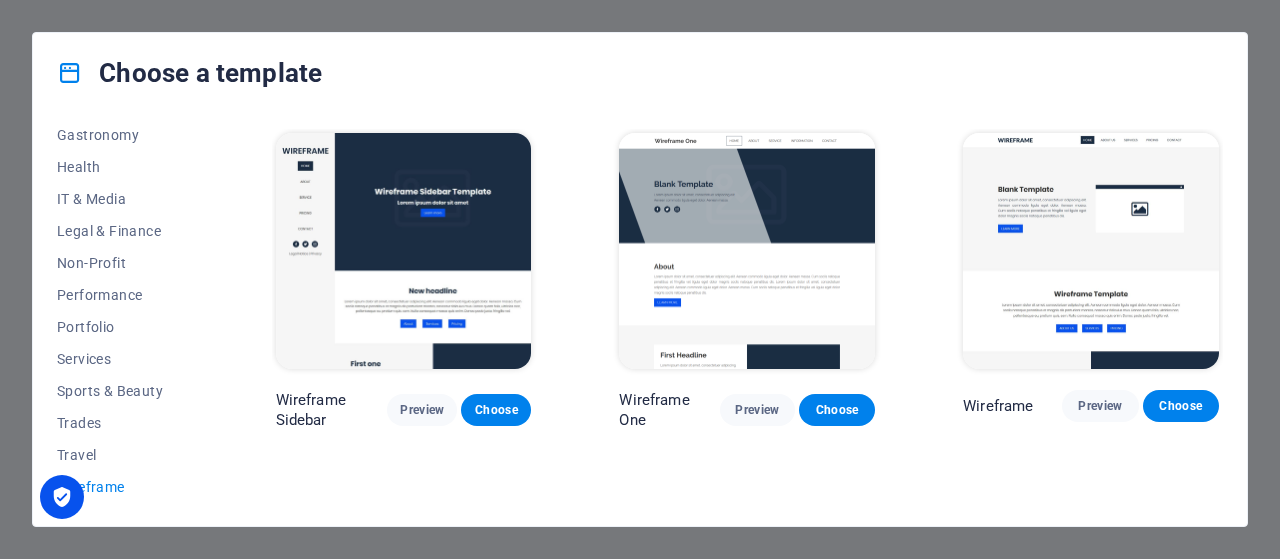 scroll, scrollTop: 0, scrollLeft: 0, axis: both 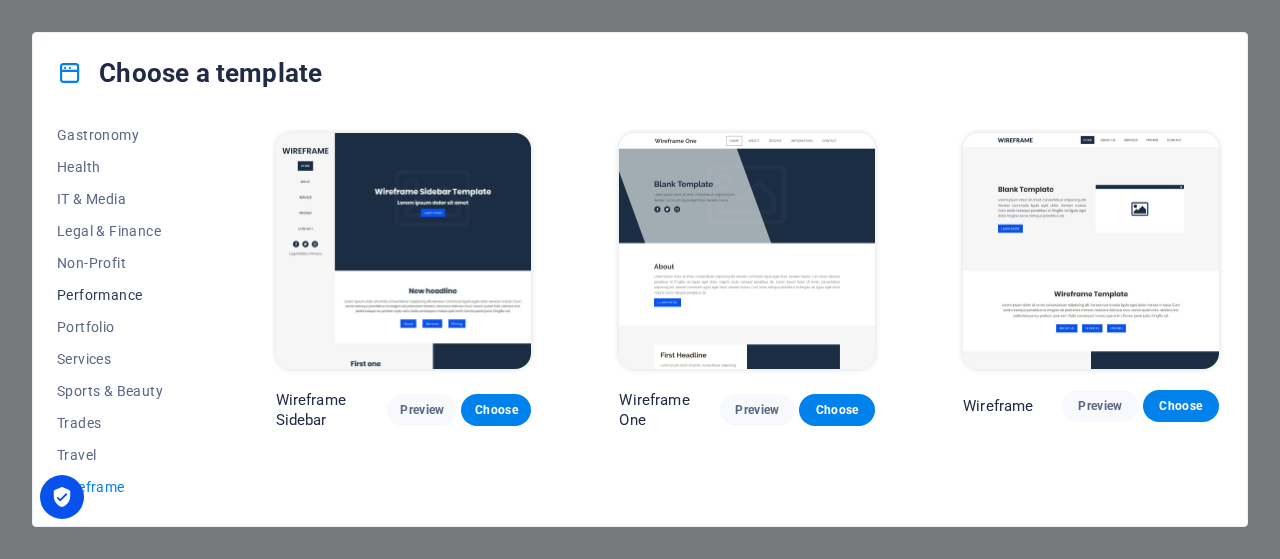 click on "Performance" at bounding box center [122, 295] 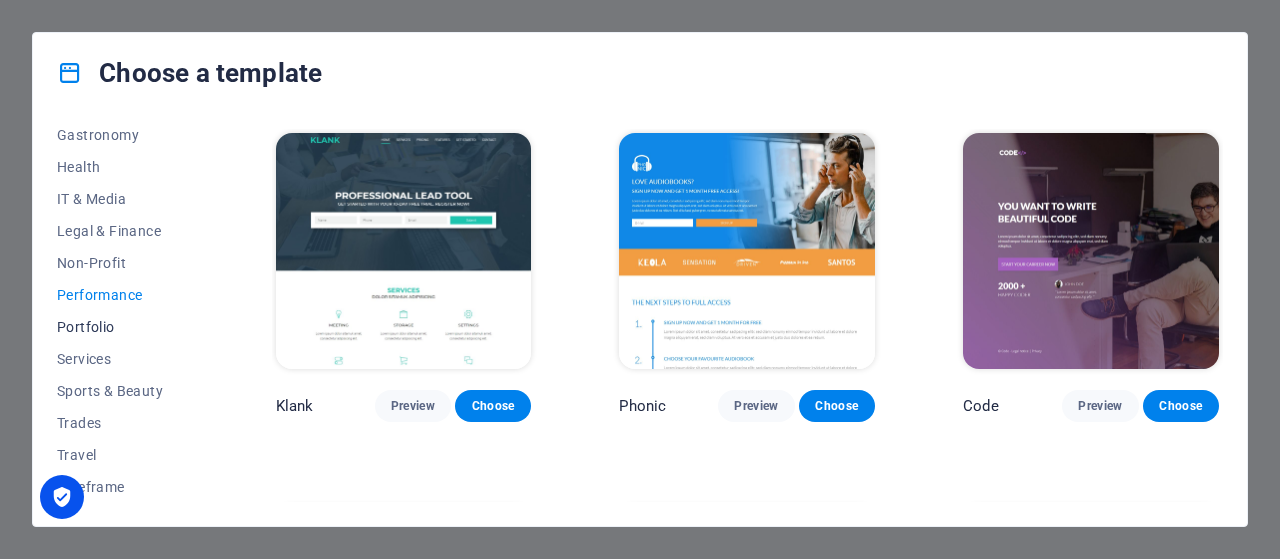 click on "Portfolio" at bounding box center (122, 327) 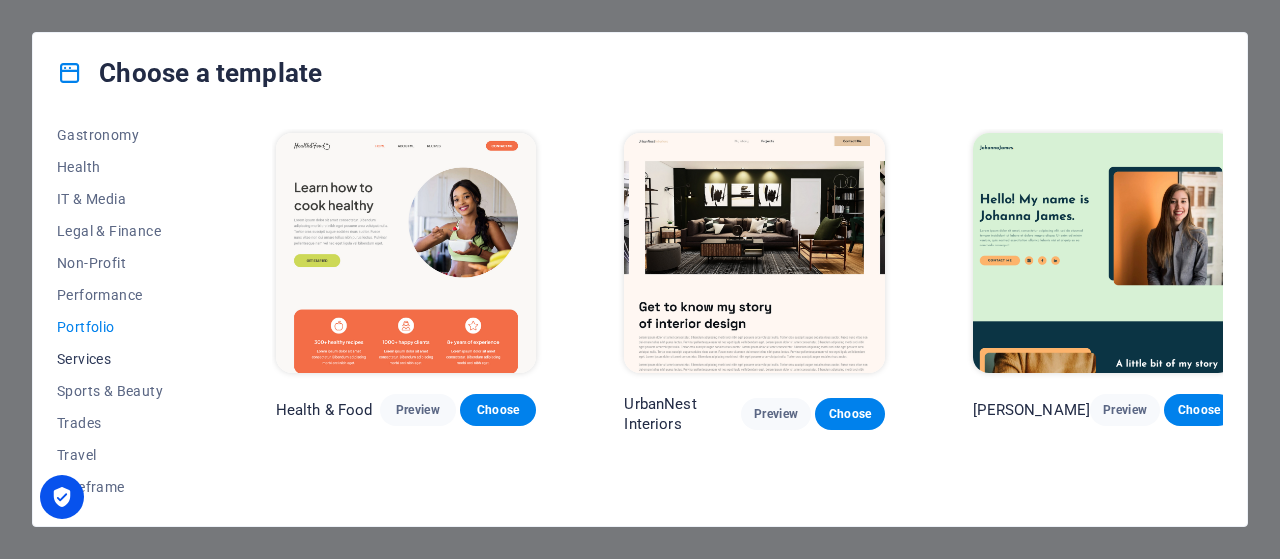 click on "Services" at bounding box center [122, 359] 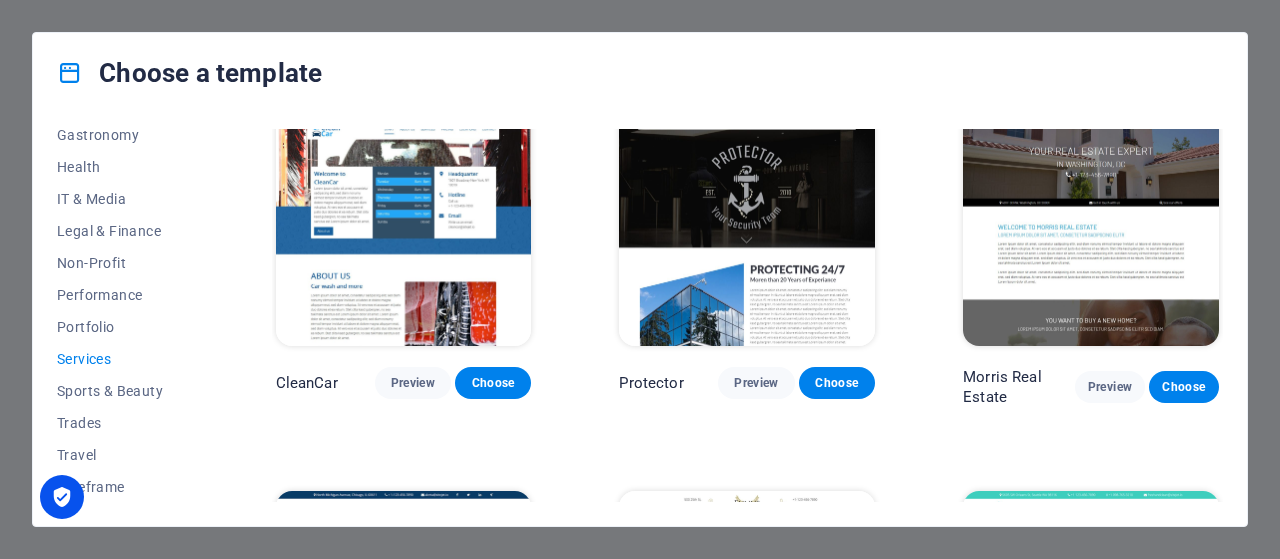 scroll, scrollTop: 1140, scrollLeft: 0, axis: vertical 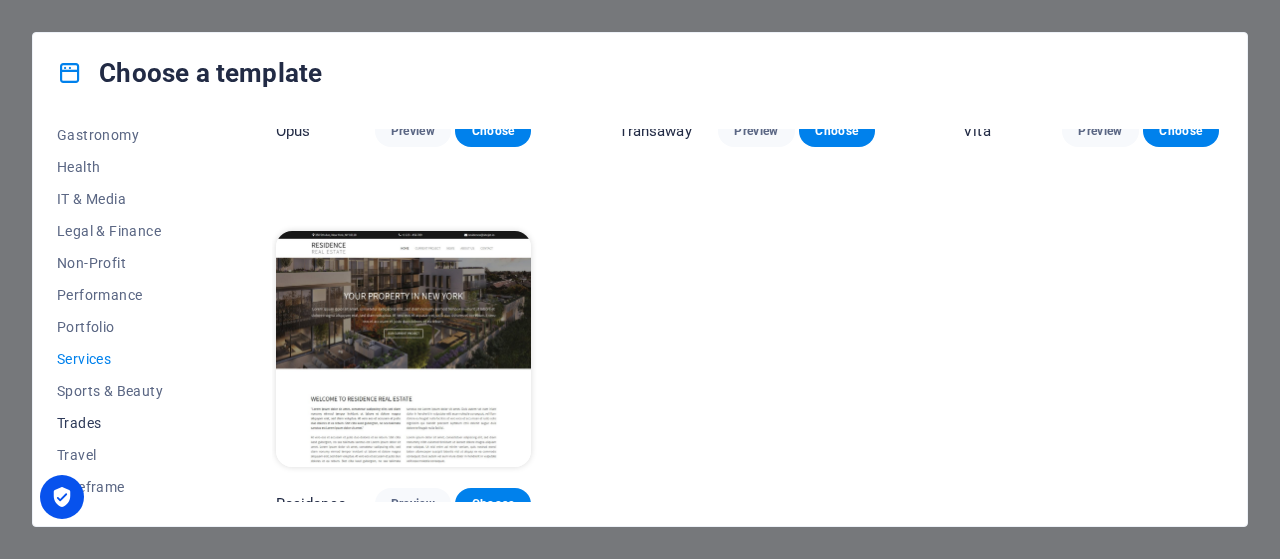 click on "Trades" at bounding box center [122, 423] 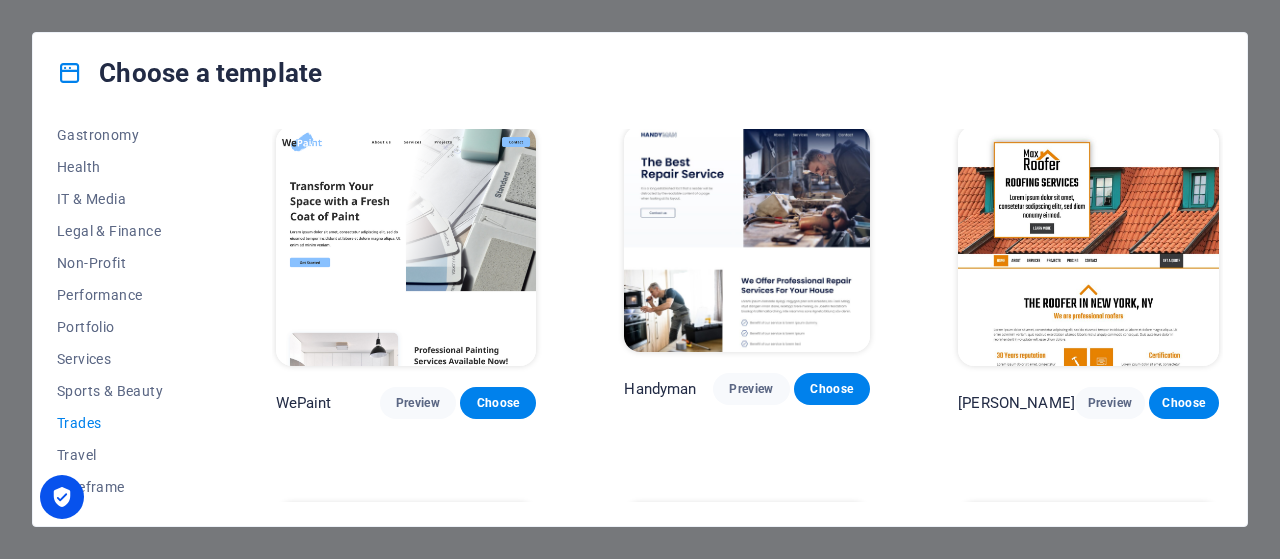 scroll, scrollTop: 0, scrollLeft: 0, axis: both 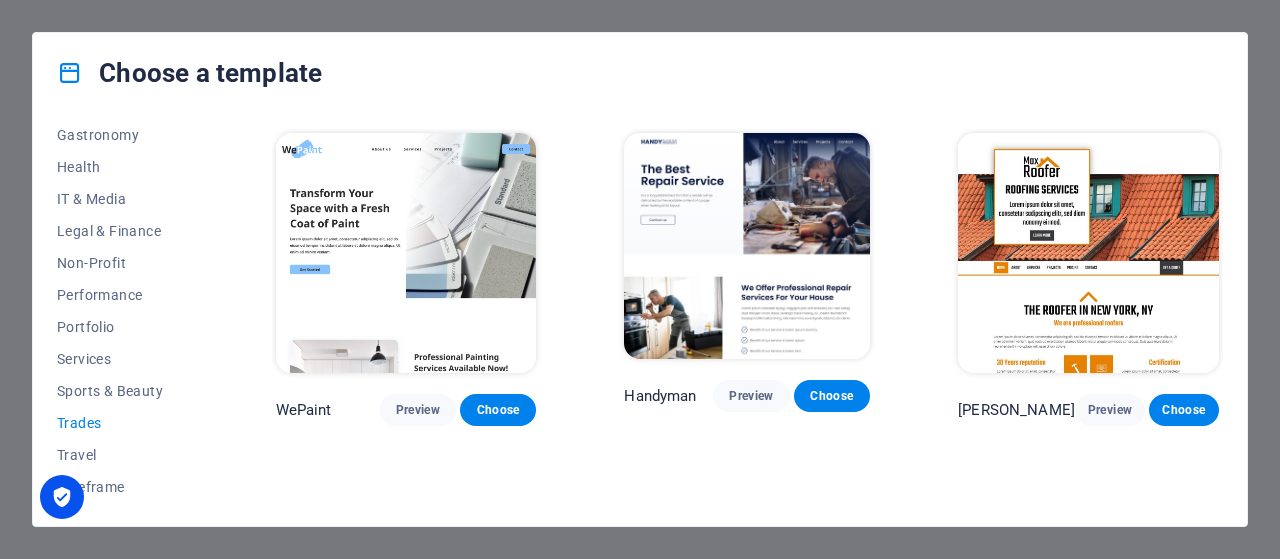drag, startPoint x: 214, startPoint y: 460, endPoint x: 212, endPoint y: 475, distance: 15.132746 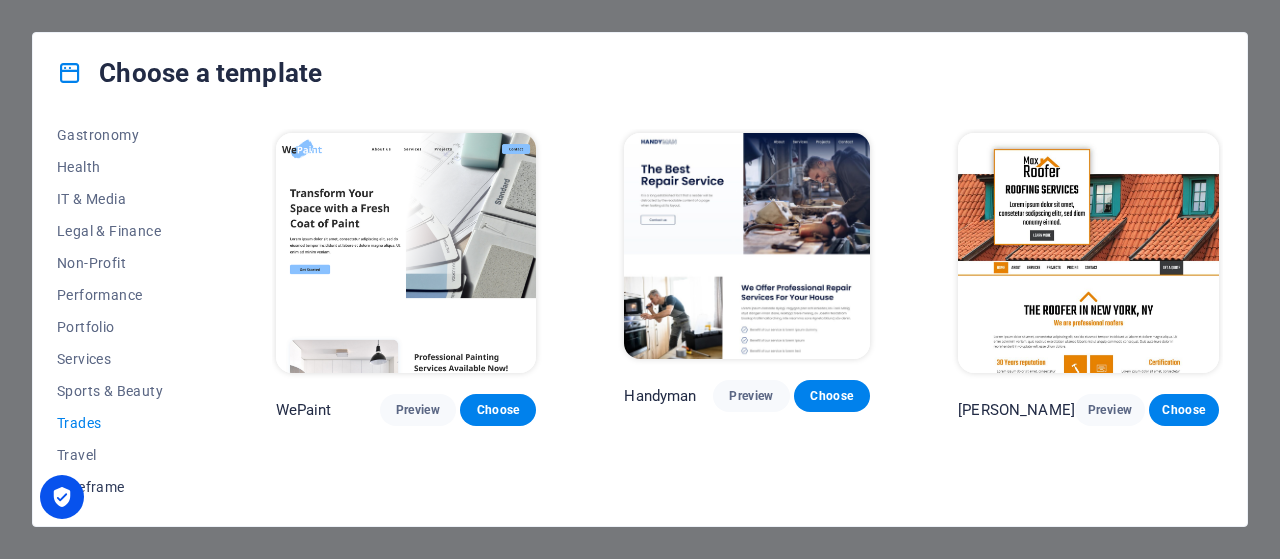 click on "Wireframe" at bounding box center [122, 487] 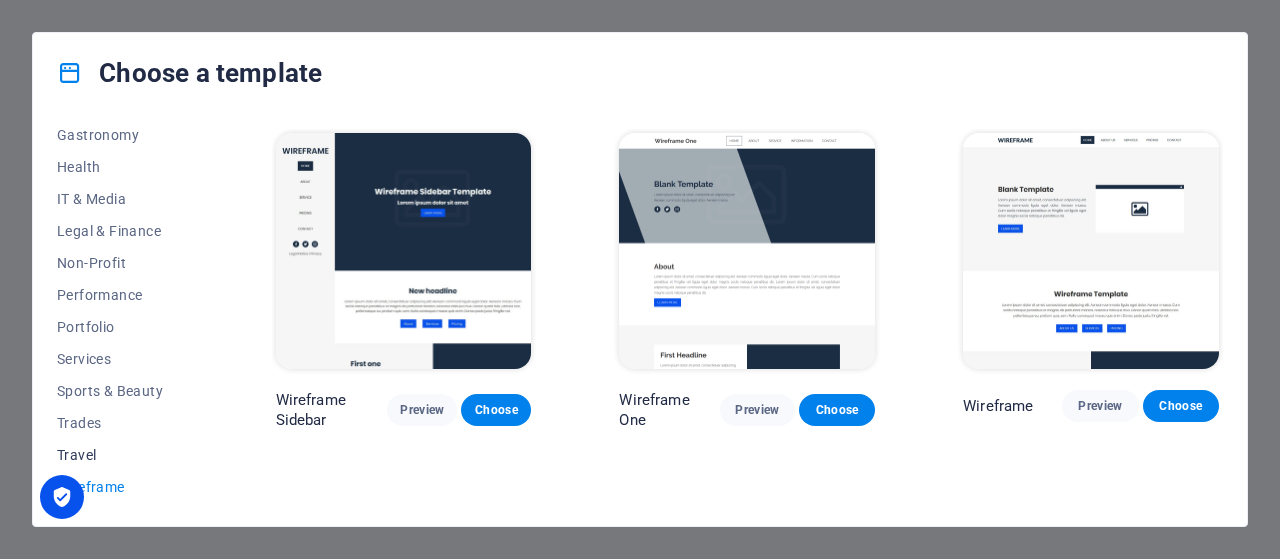 click on "Travel" at bounding box center [122, 455] 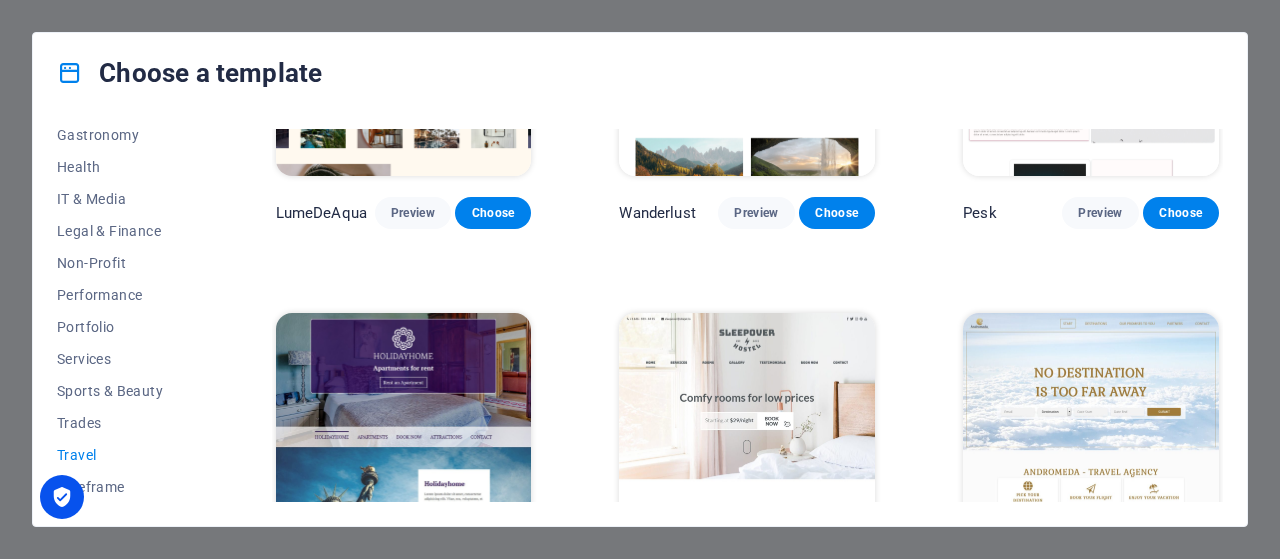 scroll, scrollTop: 0, scrollLeft: 0, axis: both 